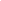 scroll, scrollTop: 4657, scrollLeft: 0, axis: vertical 